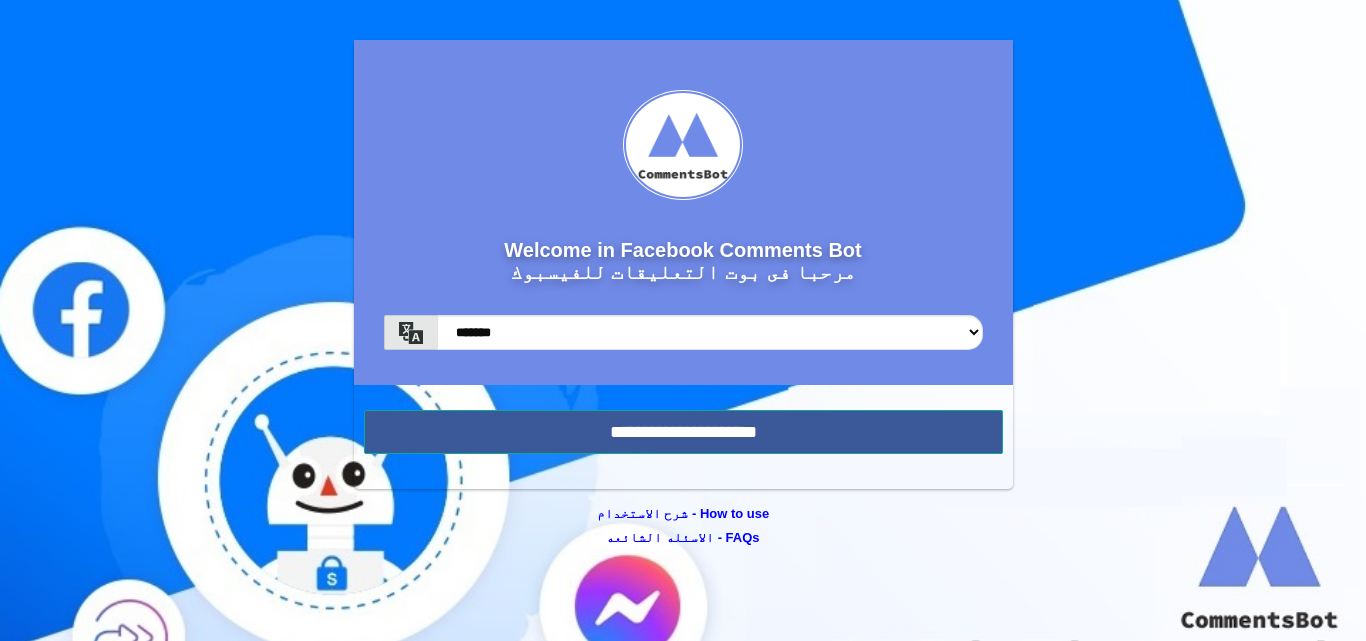 click on "**********" at bounding box center (683, 432) 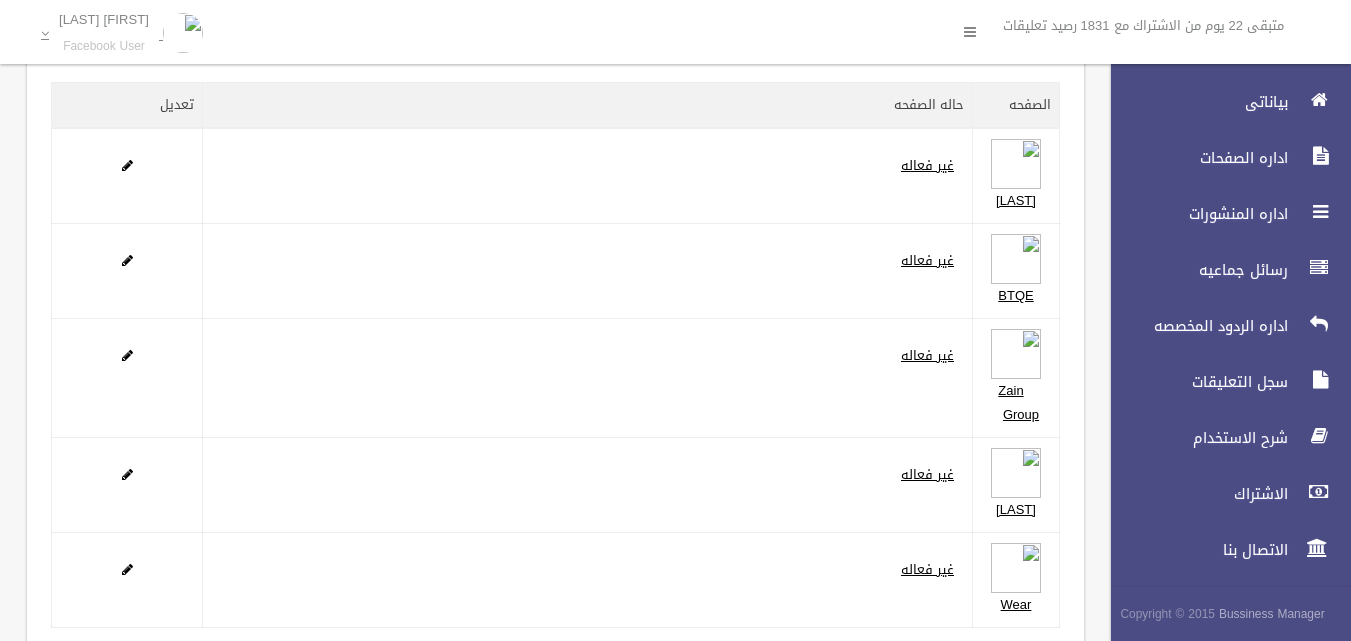 scroll, scrollTop: 292, scrollLeft: 0, axis: vertical 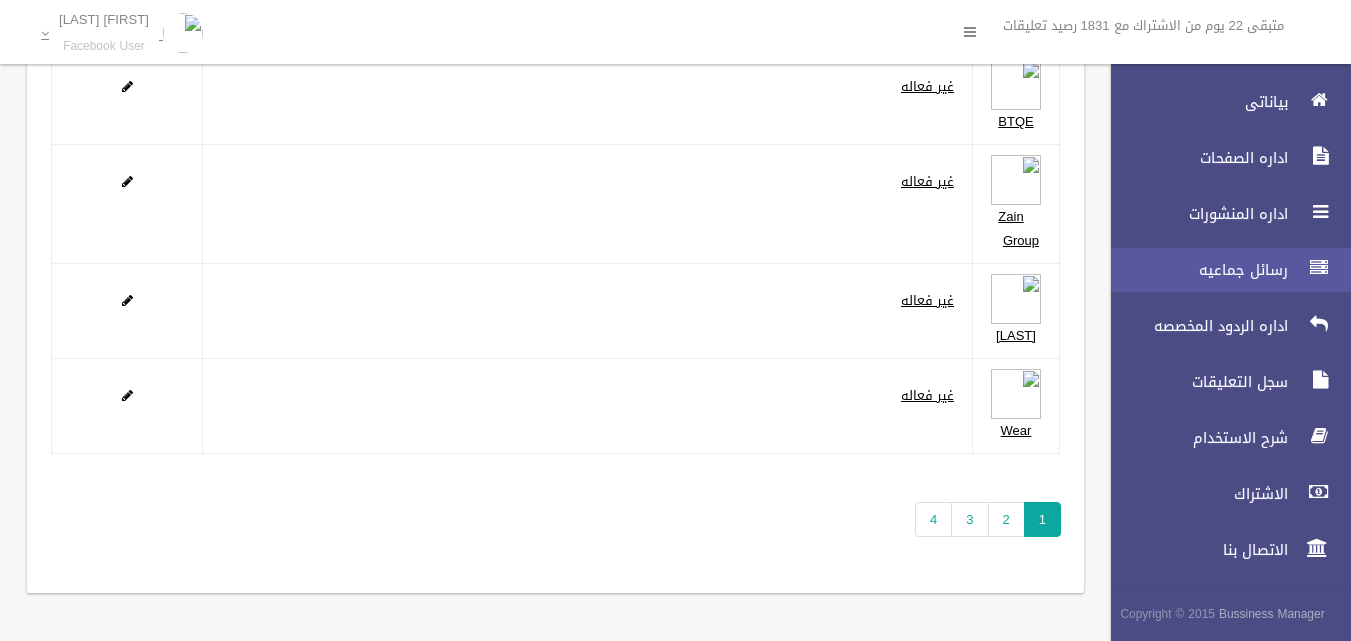 click on "رسائل جماعيه" at bounding box center (1194, 270) 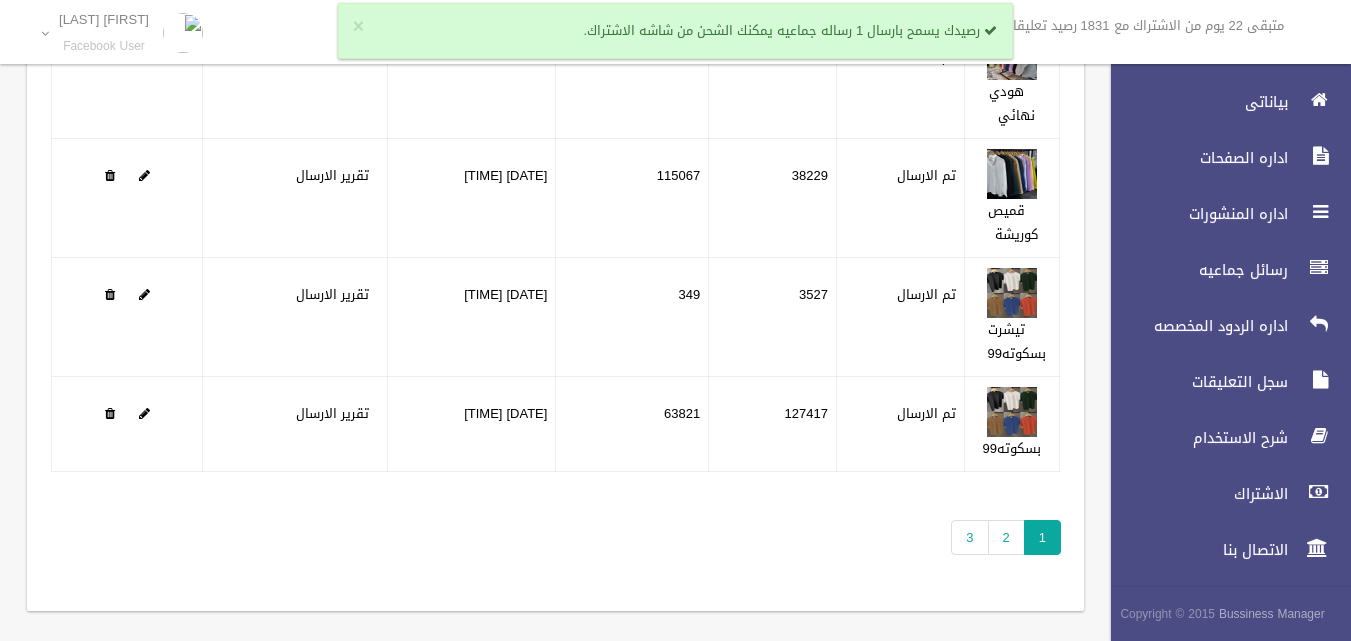 scroll, scrollTop: 344, scrollLeft: 0, axis: vertical 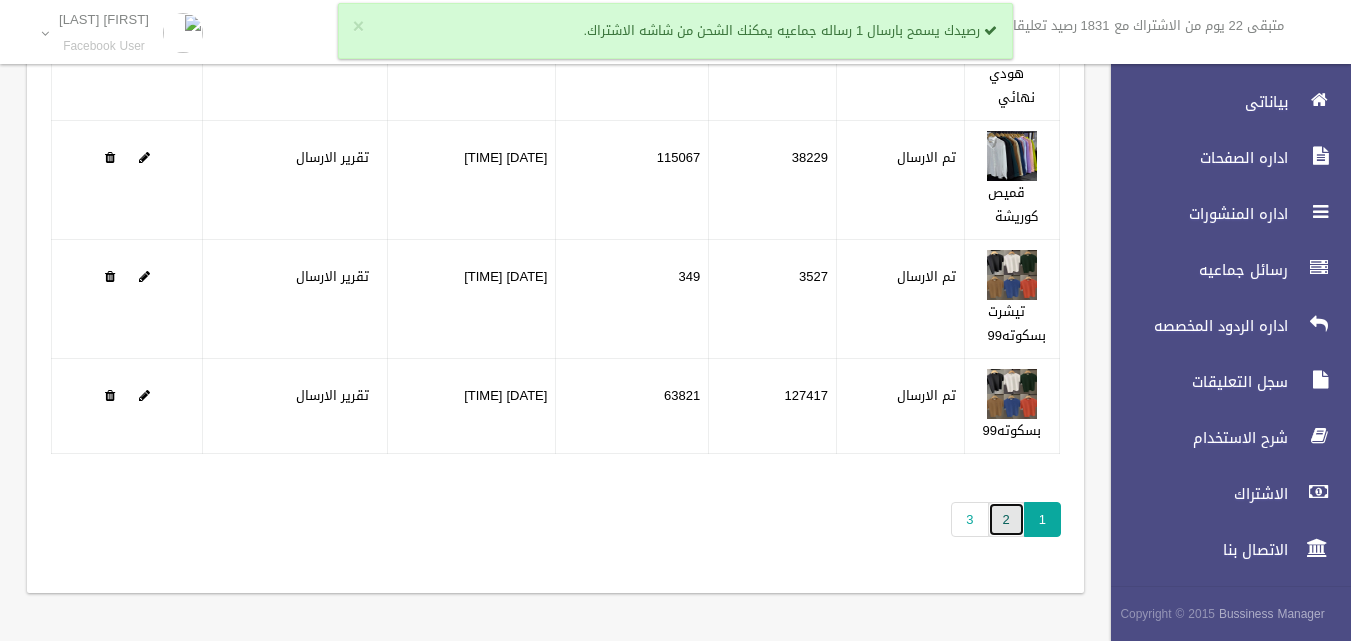 click on "2" at bounding box center (1006, 519) 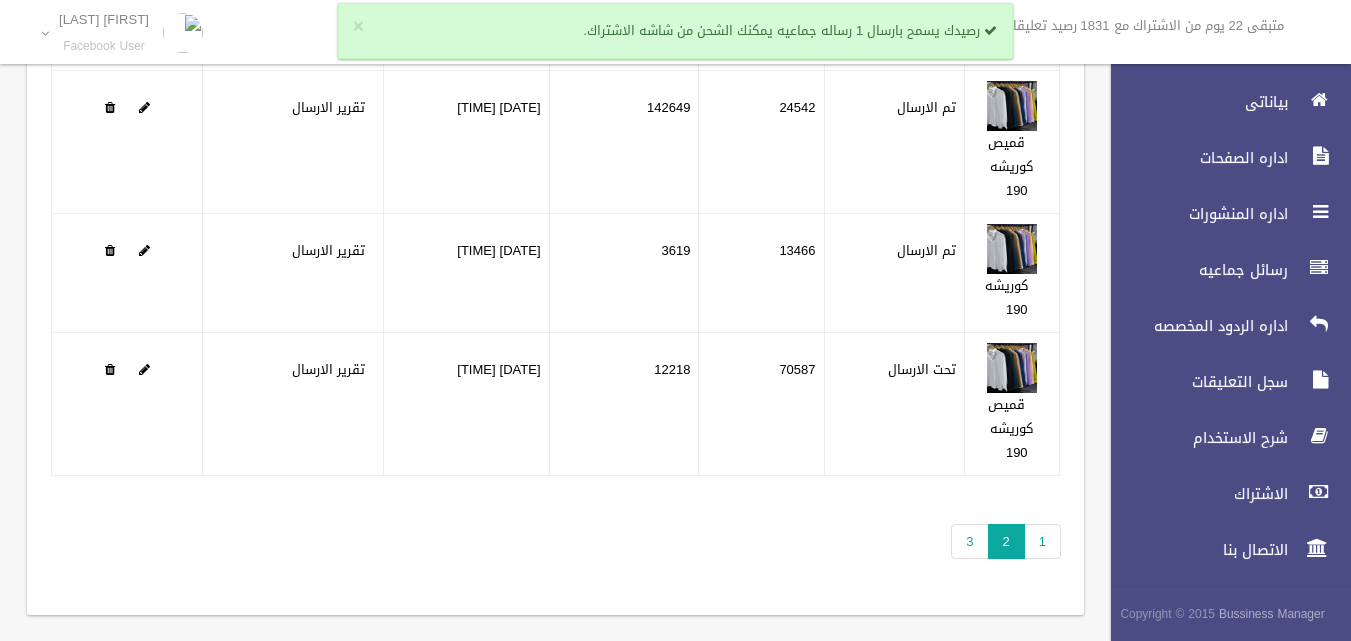 scroll, scrollTop: 392, scrollLeft: 0, axis: vertical 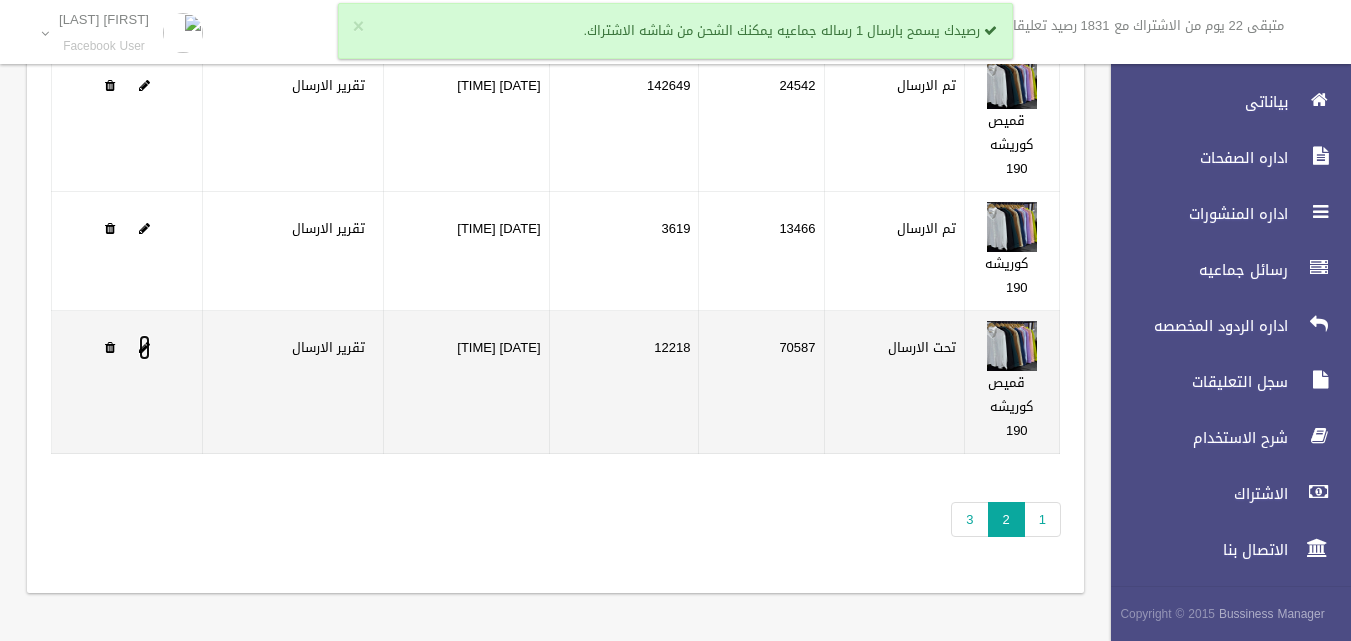click at bounding box center (144, 347) 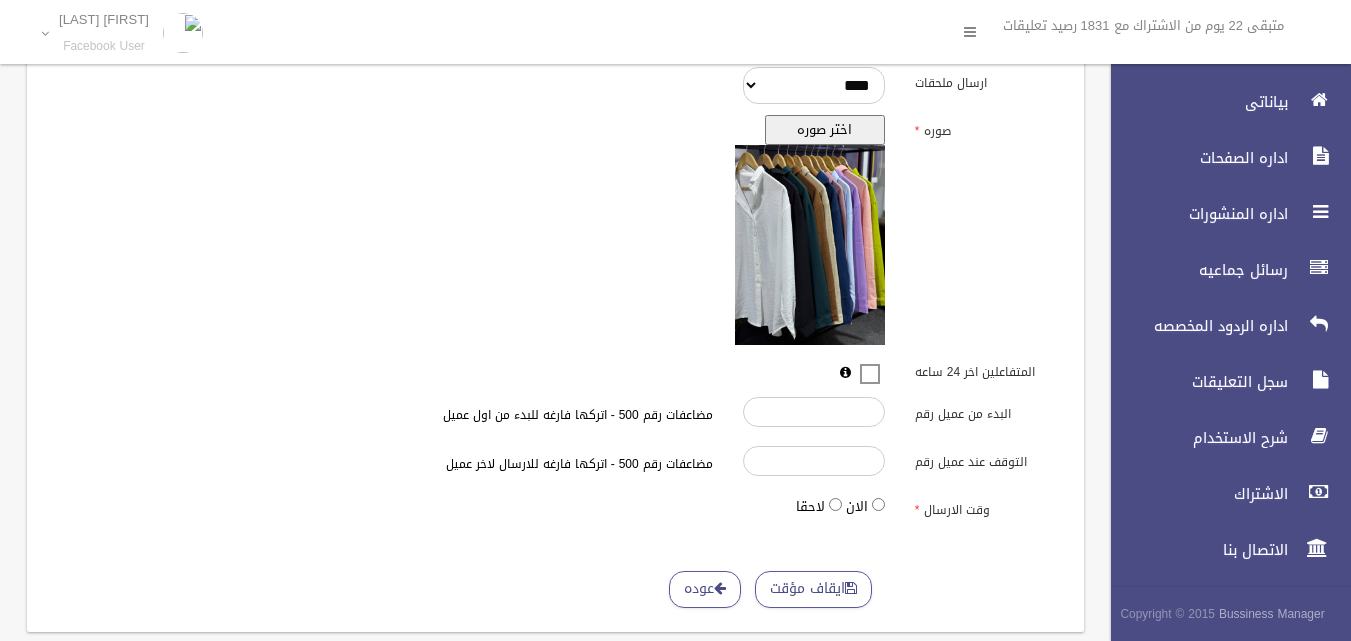 scroll, scrollTop: 650, scrollLeft: 0, axis: vertical 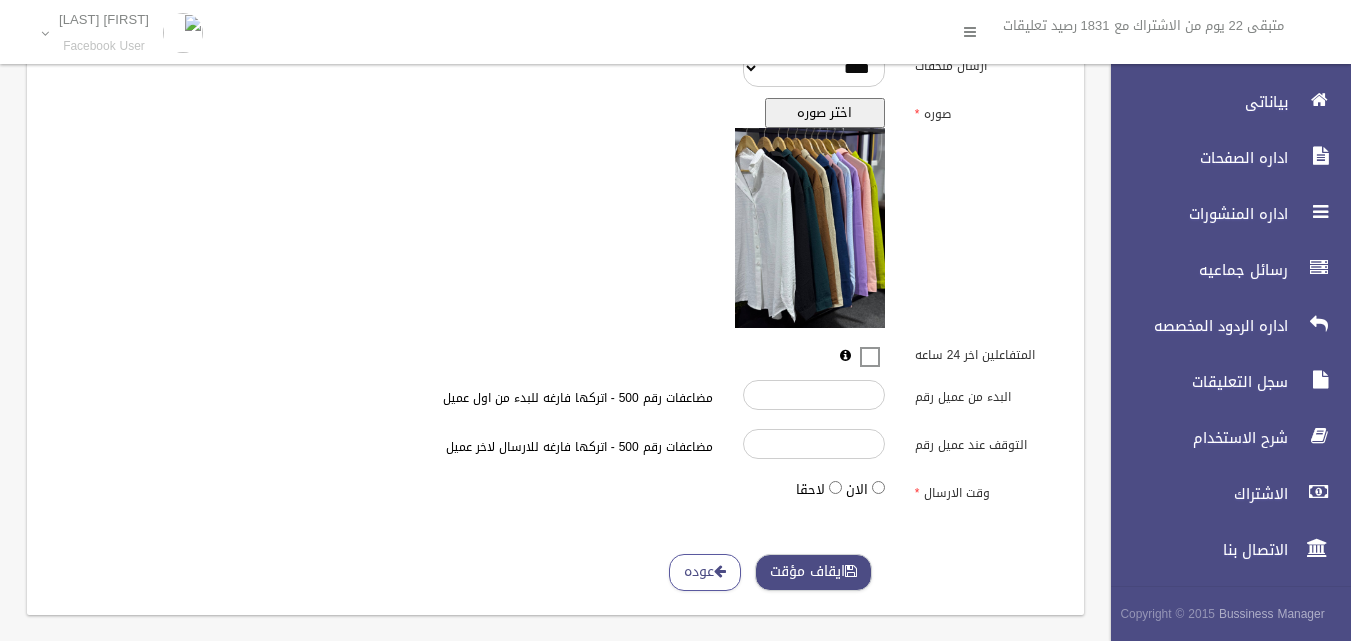 click on "ايقاف مؤقت" at bounding box center [813, 572] 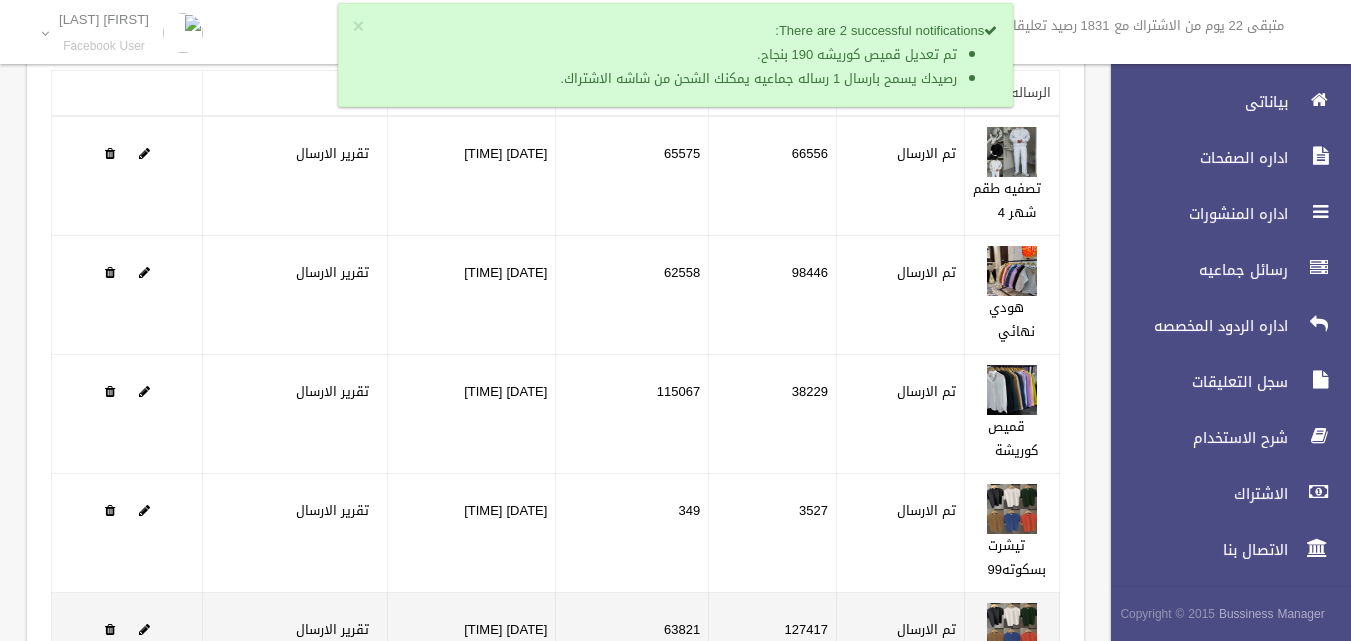 scroll, scrollTop: 344, scrollLeft: 0, axis: vertical 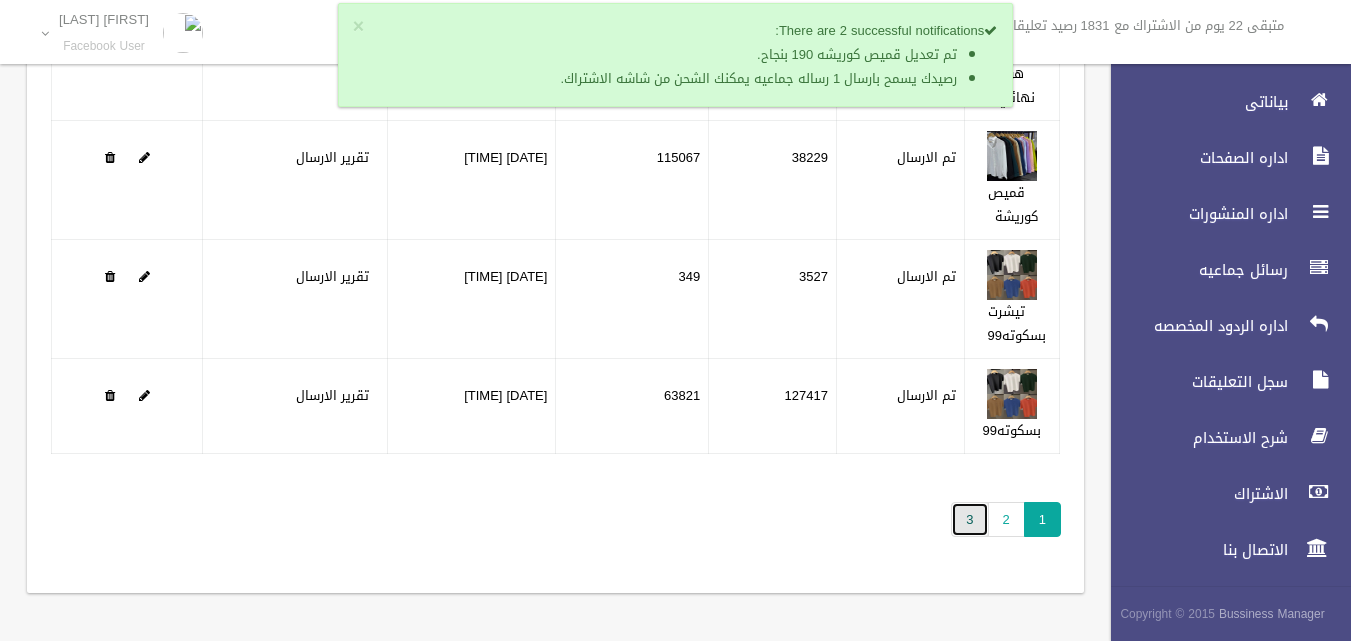 click on "3" at bounding box center [969, 519] 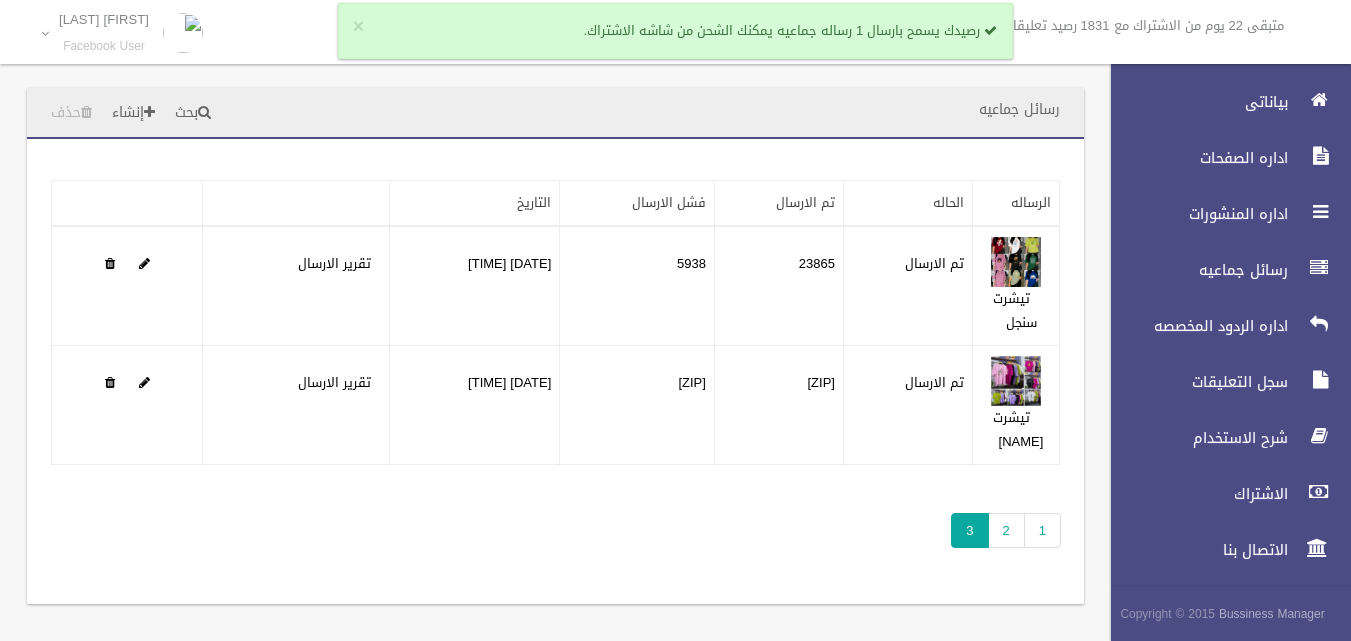 scroll, scrollTop: 0, scrollLeft: 0, axis: both 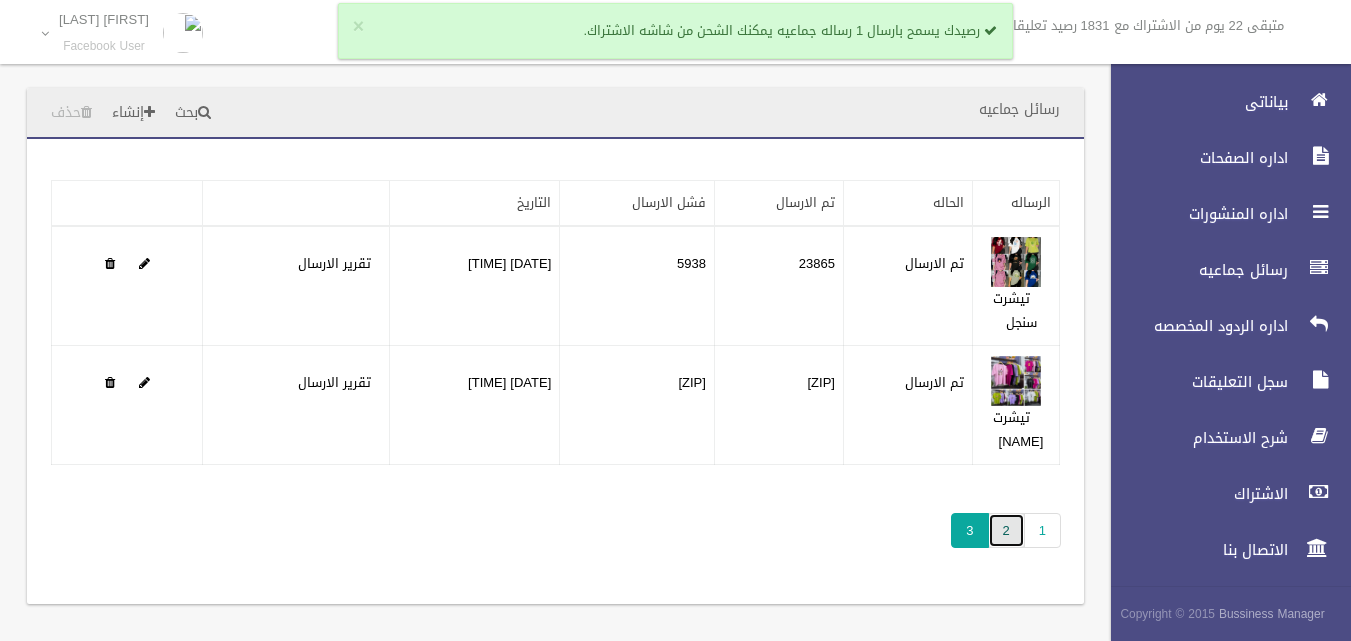 click on "2" at bounding box center [1006, 530] 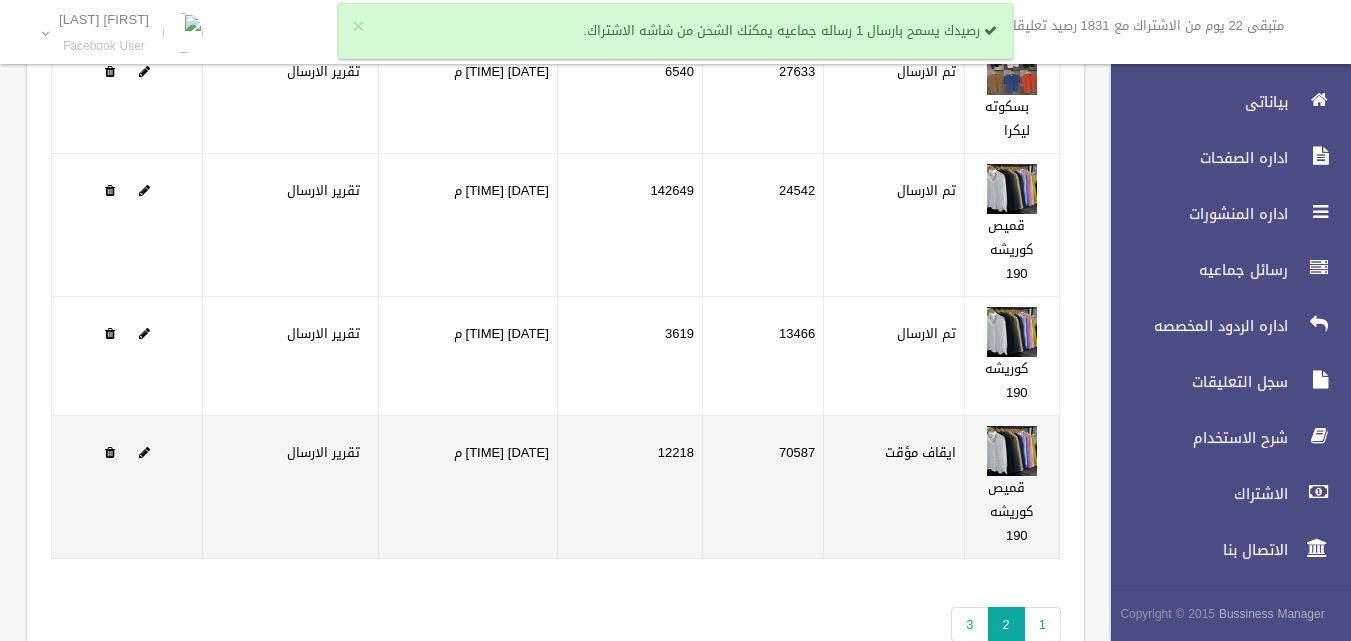 scroll, scrollTop: 392, scrollLeft: 0, axis: vertical 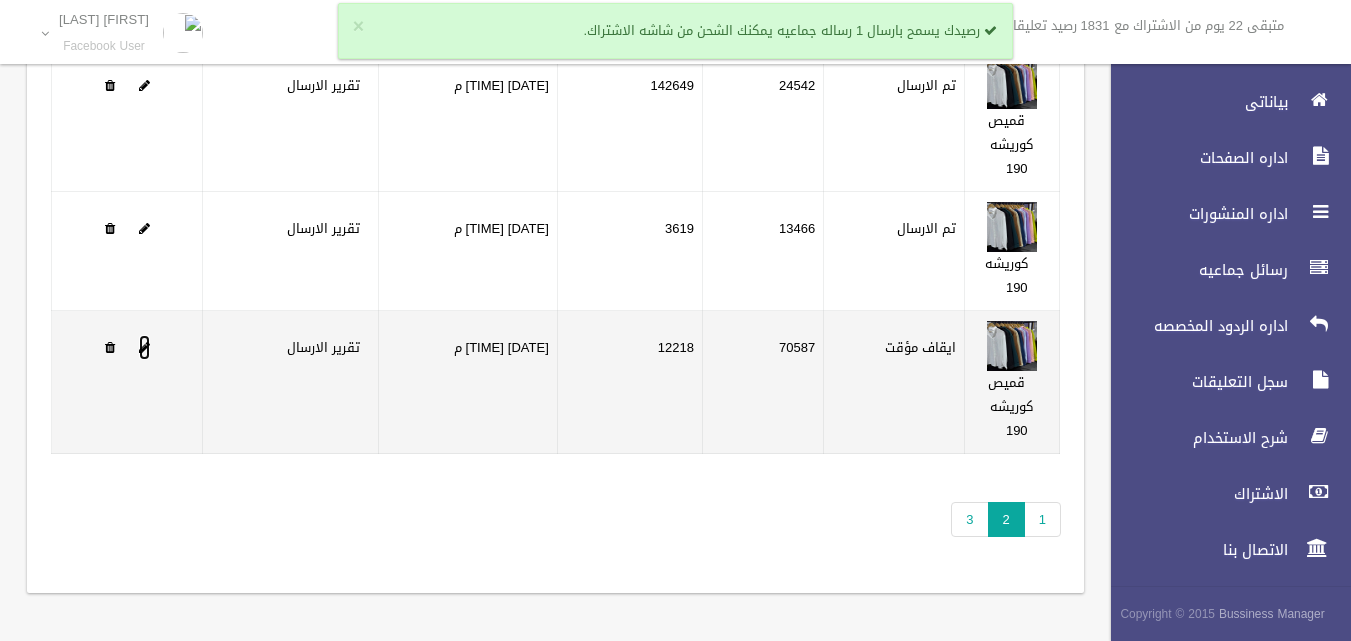 click at bounding box center [144, 347] 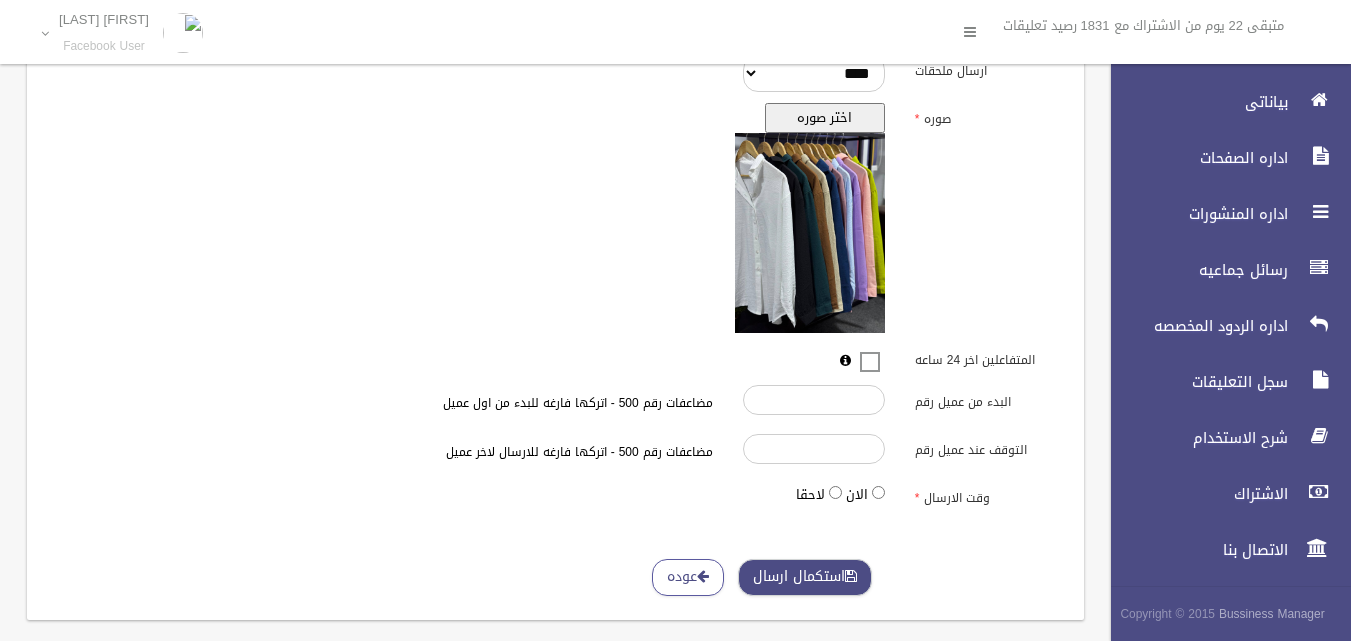 scroll, scrollTop: 650, scrollLeft: 0, axis: vertical 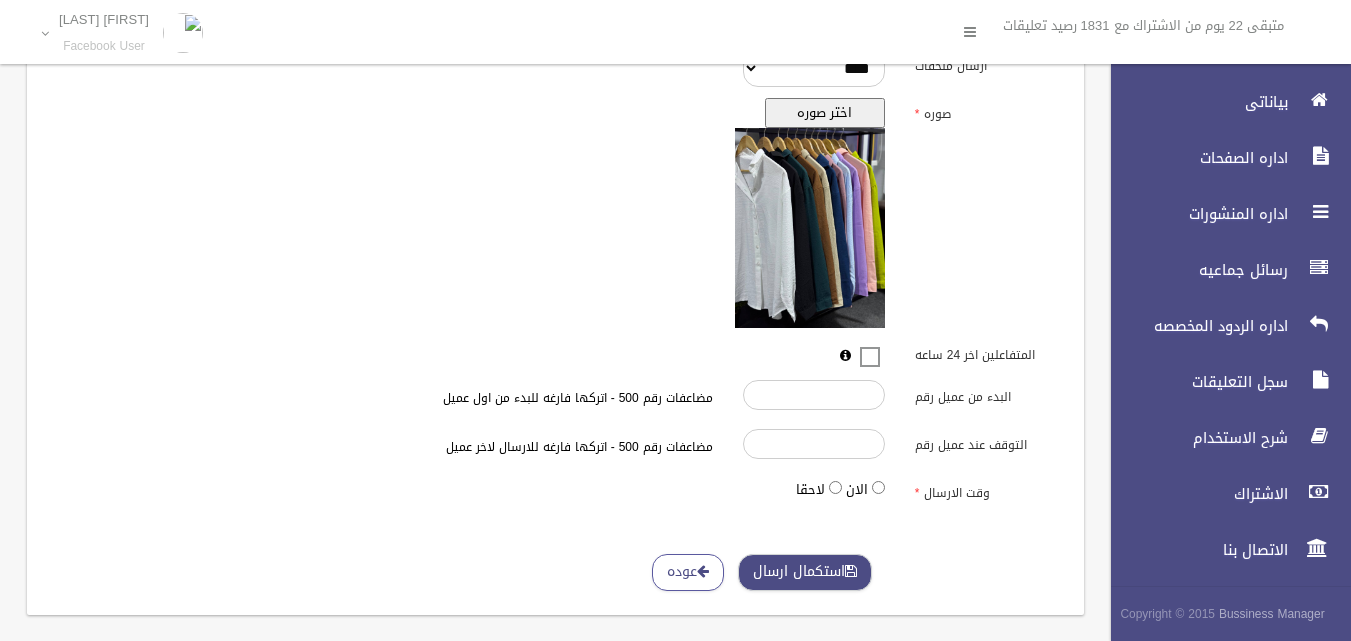 click on "استكمال ارسال" at bounding box center [805, 572] 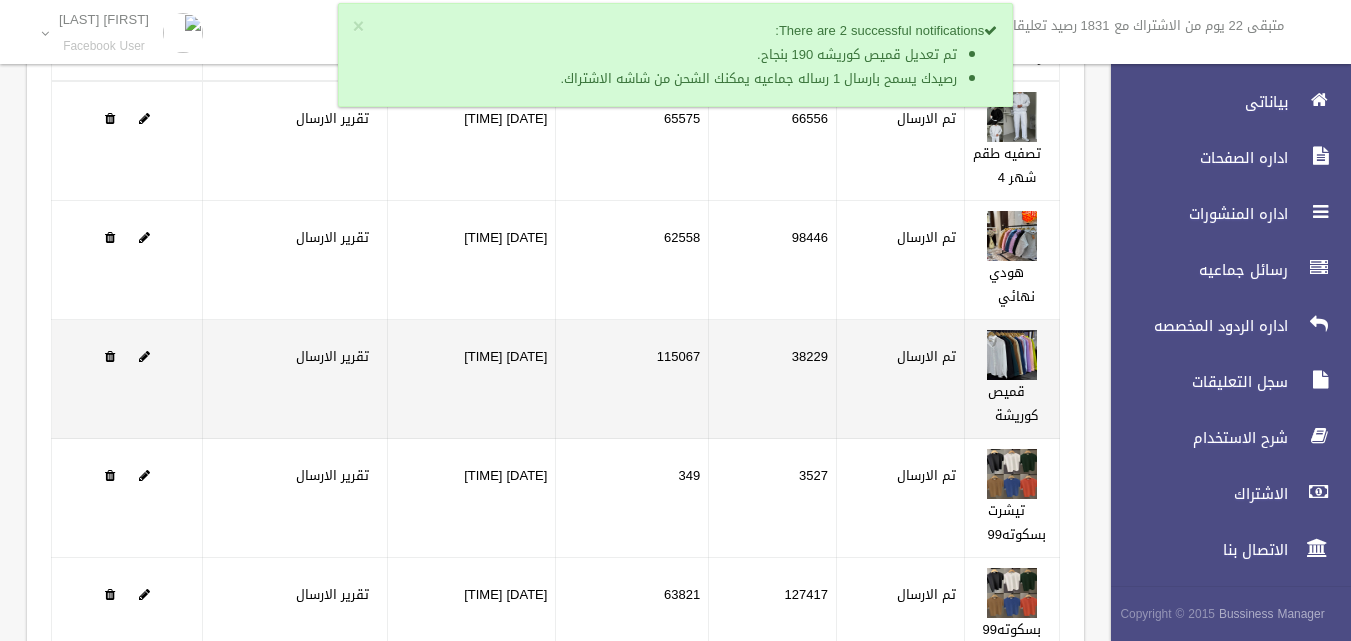 scroll, scrollTop: 344, scrollLeft: 0, axis: vertical 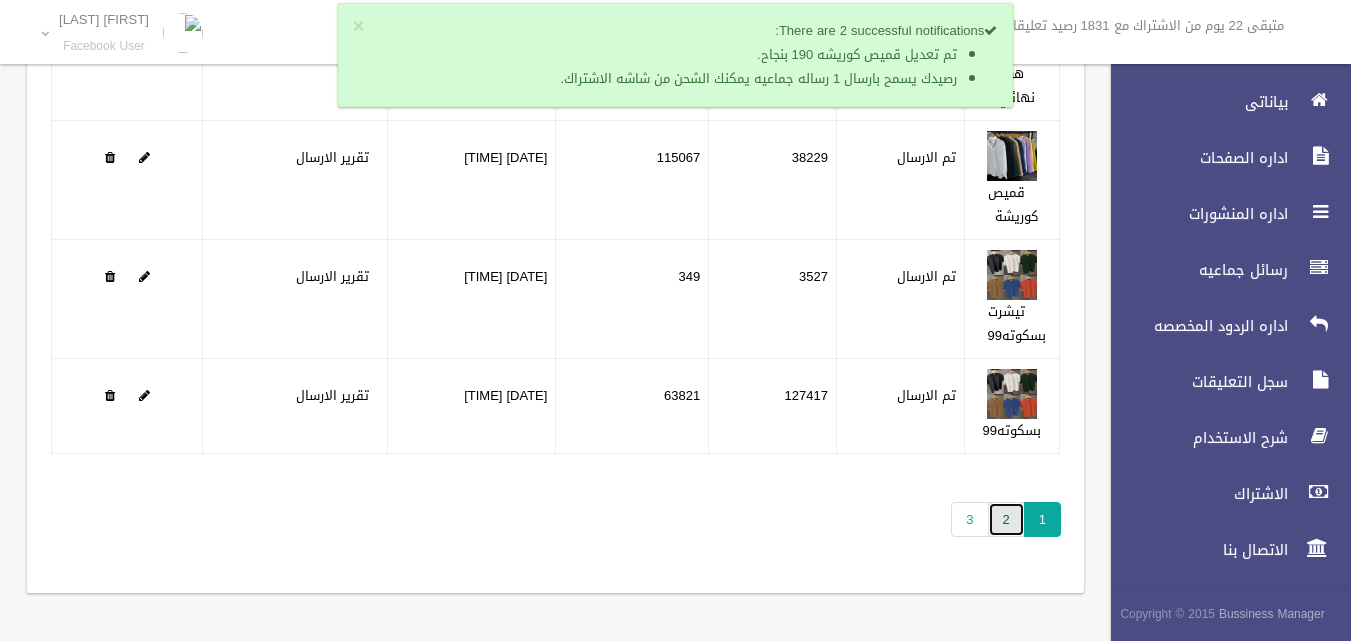 click on "2" at bounding box center (1006, 519) 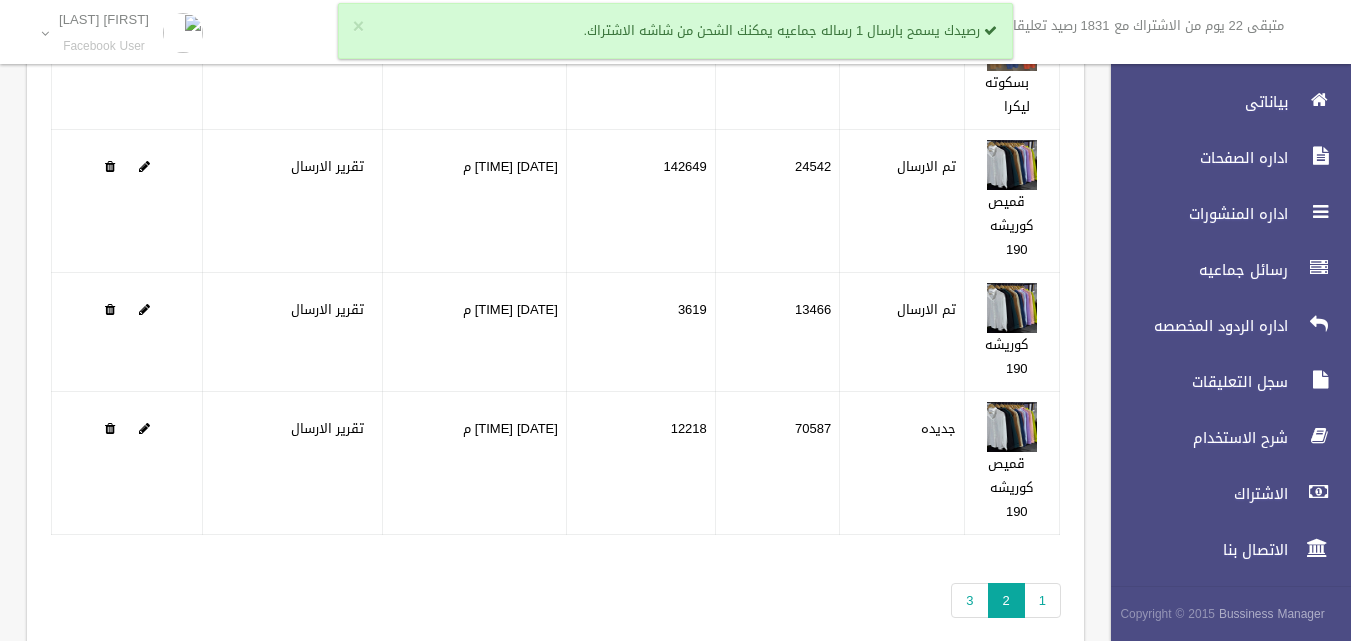 scroll, scrollTop: 392, scrollLeft: 0, axis: vertical 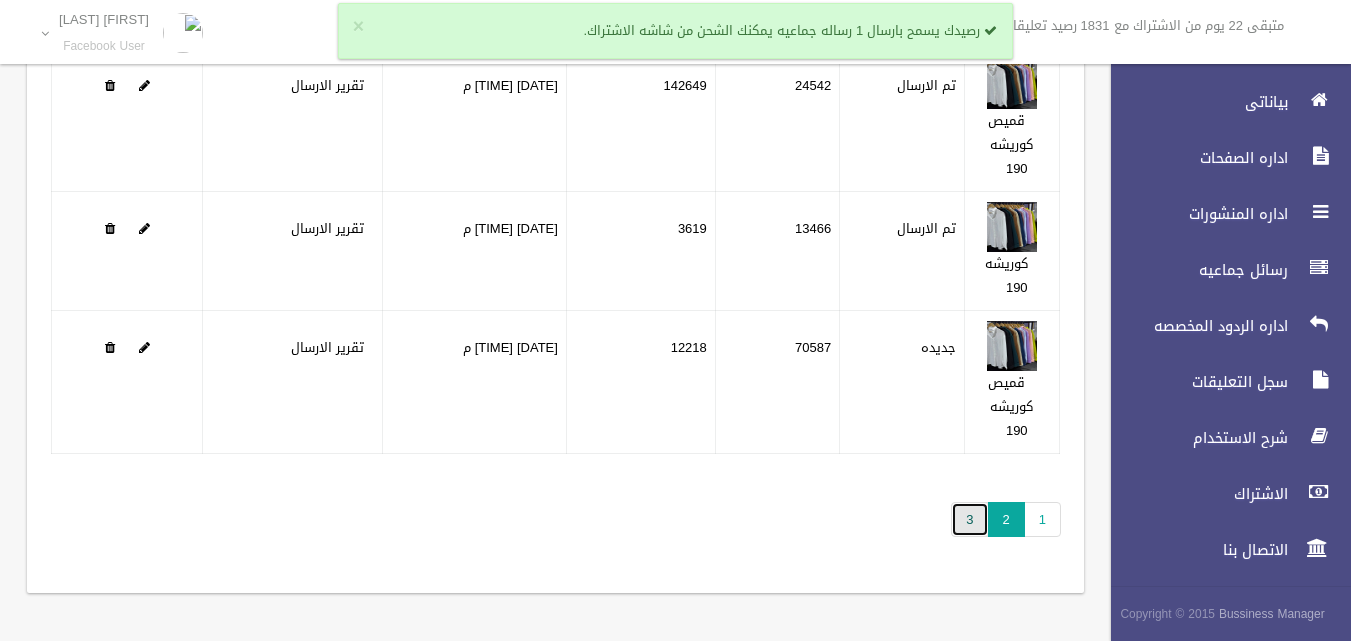 click on "3" at bounding box center [969, 519] 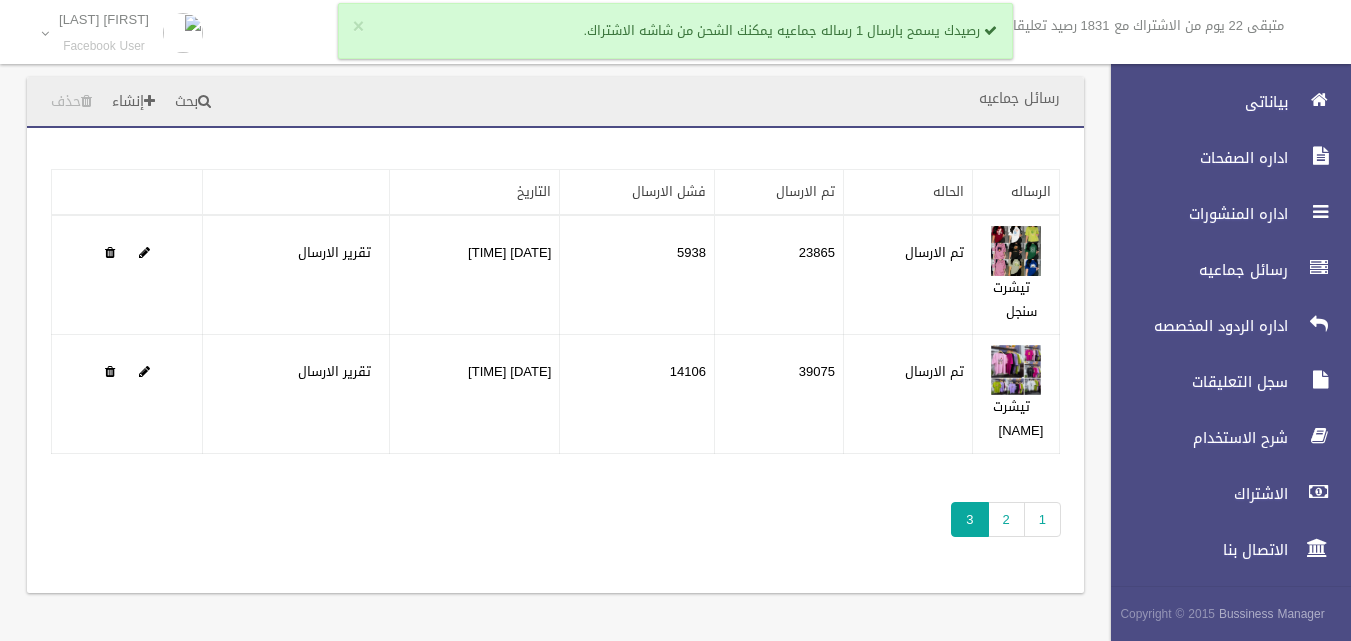 scroll, scrollTop: 11, scrollLeft: 0, axis: vertical 